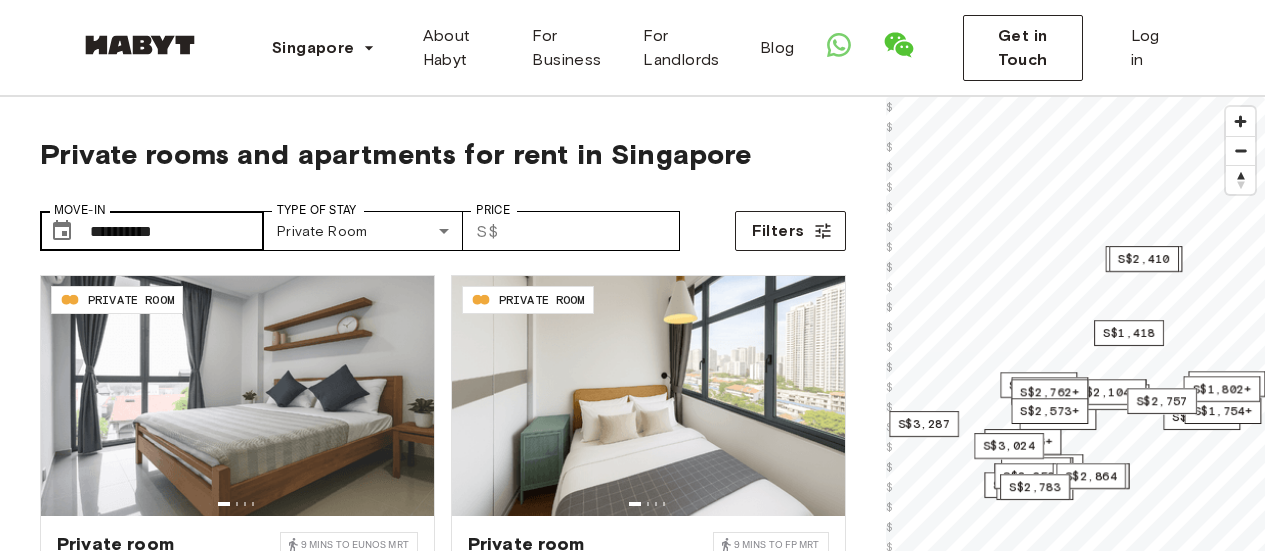 scroll, scrollTop: 40, scrollLeft: 0, axis: vertical 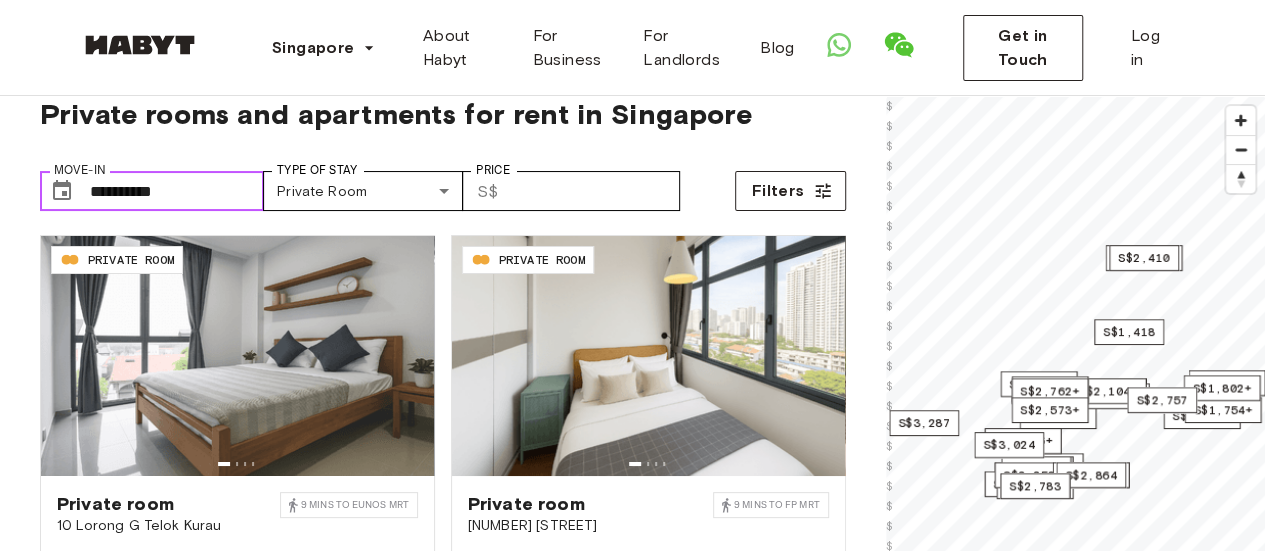 click on "**********" at bounding box center (177, 191) 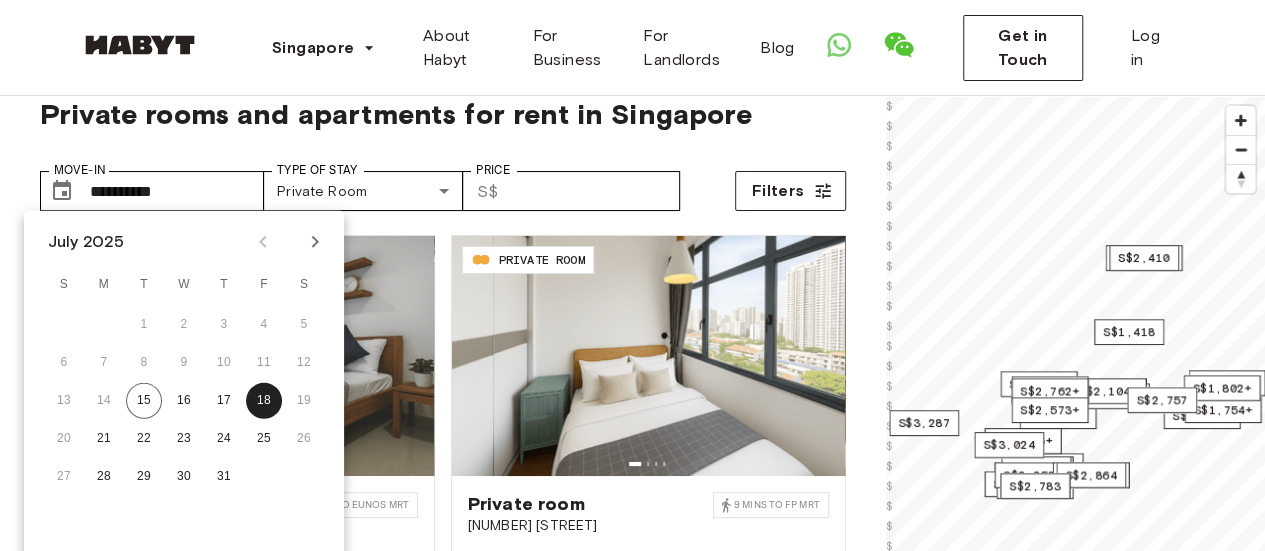 click 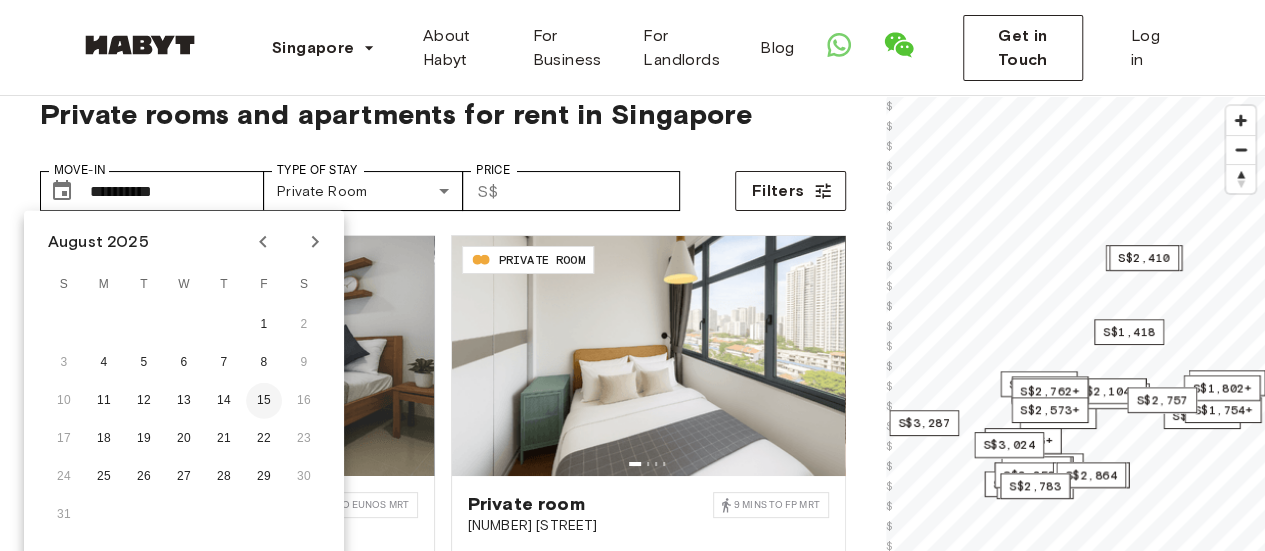 click on "15" at bounding box center (264, 401) 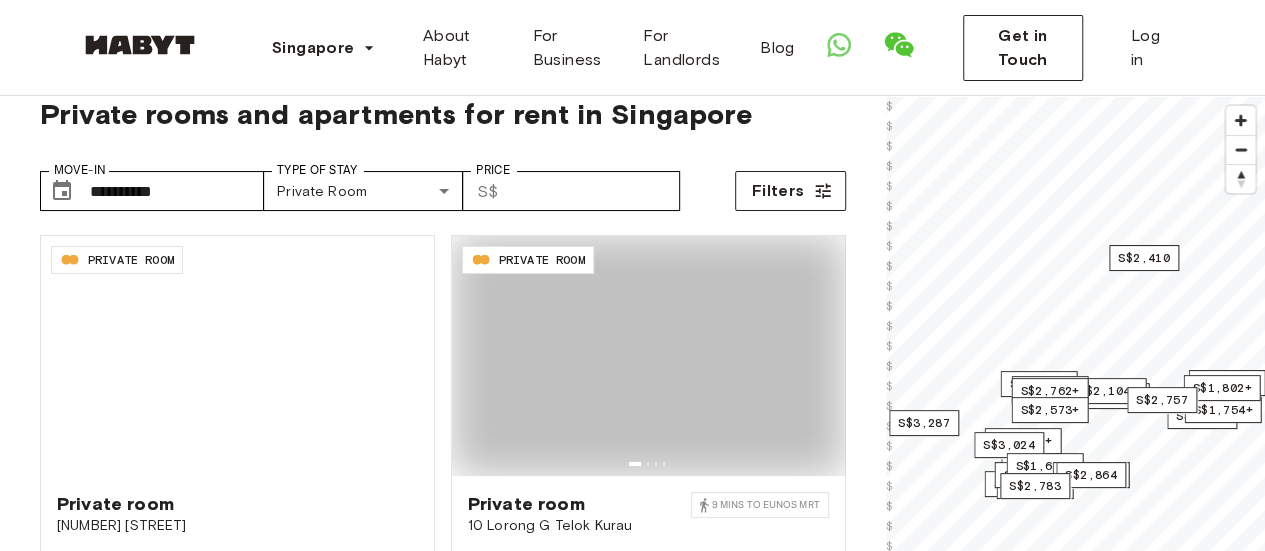 type on "**********" 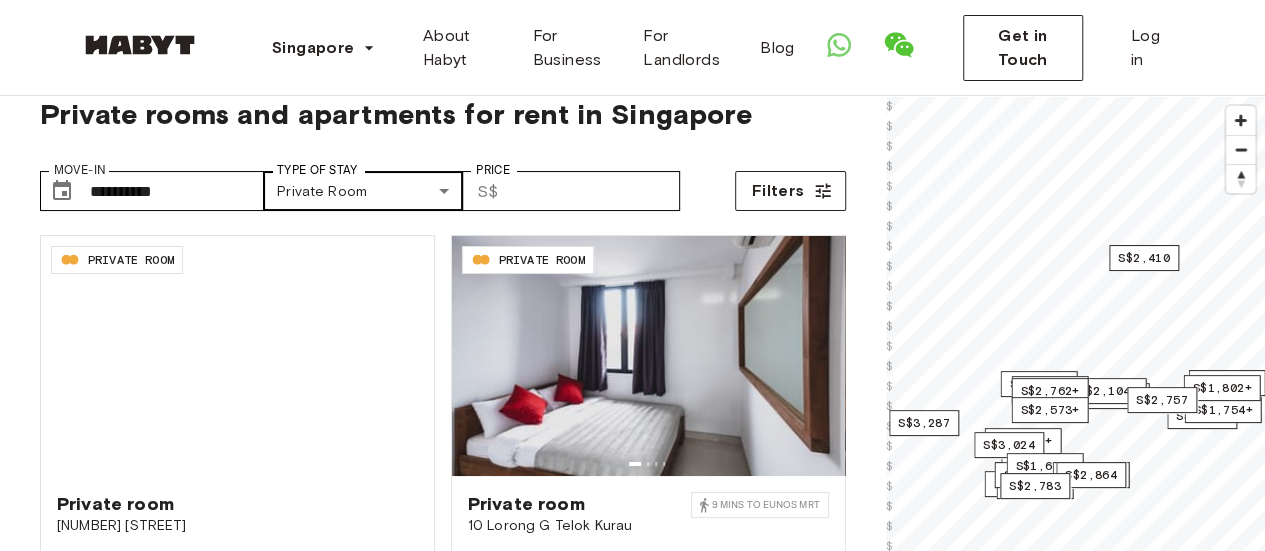 click on "**********" at bounding box center (632, 2275) 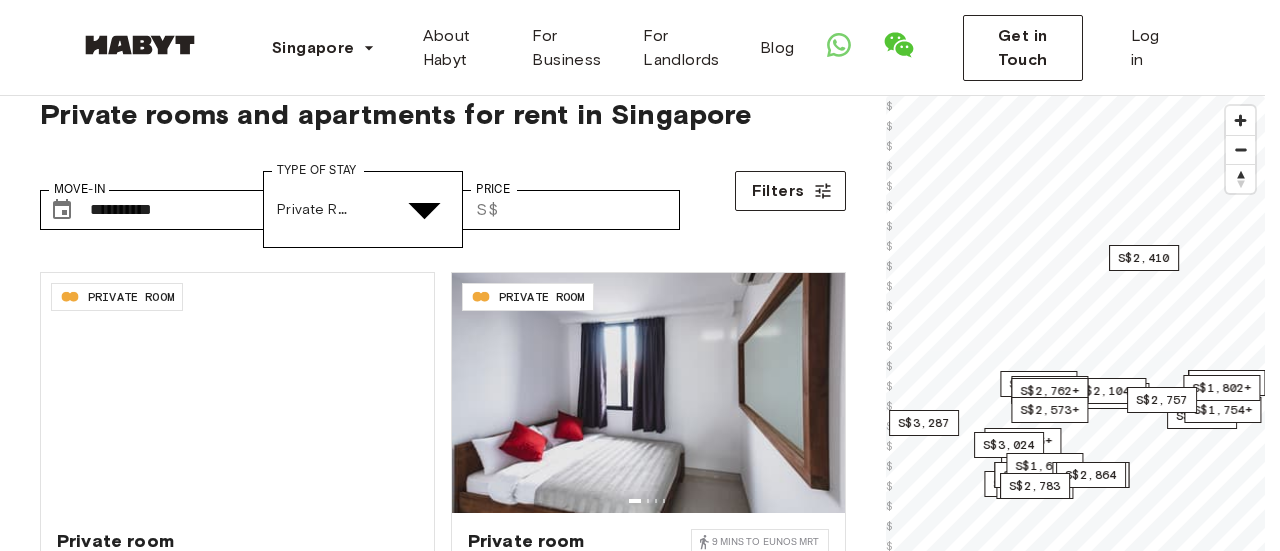 click at bounding box center [52, 4783] 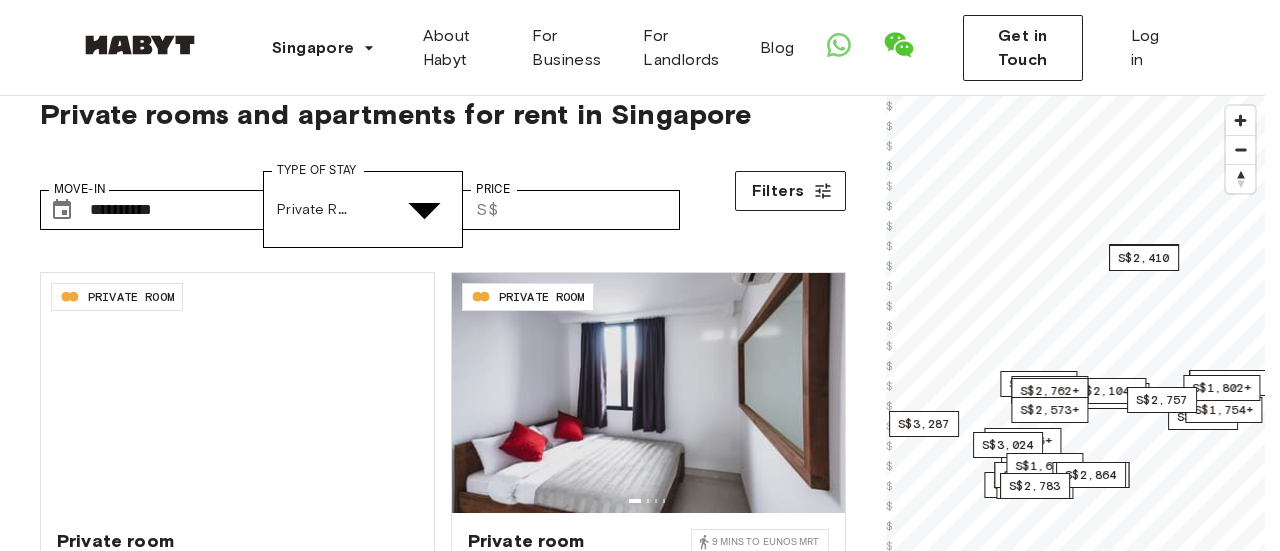 click at bounding box center [52, 4870] 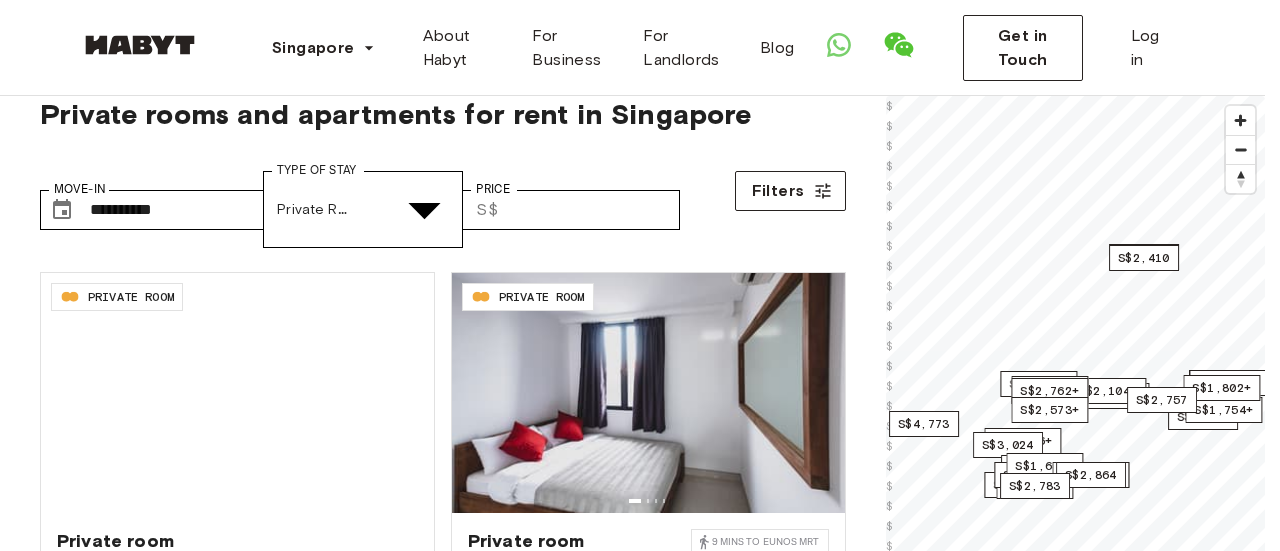 click at bounding box center (52, 4957) 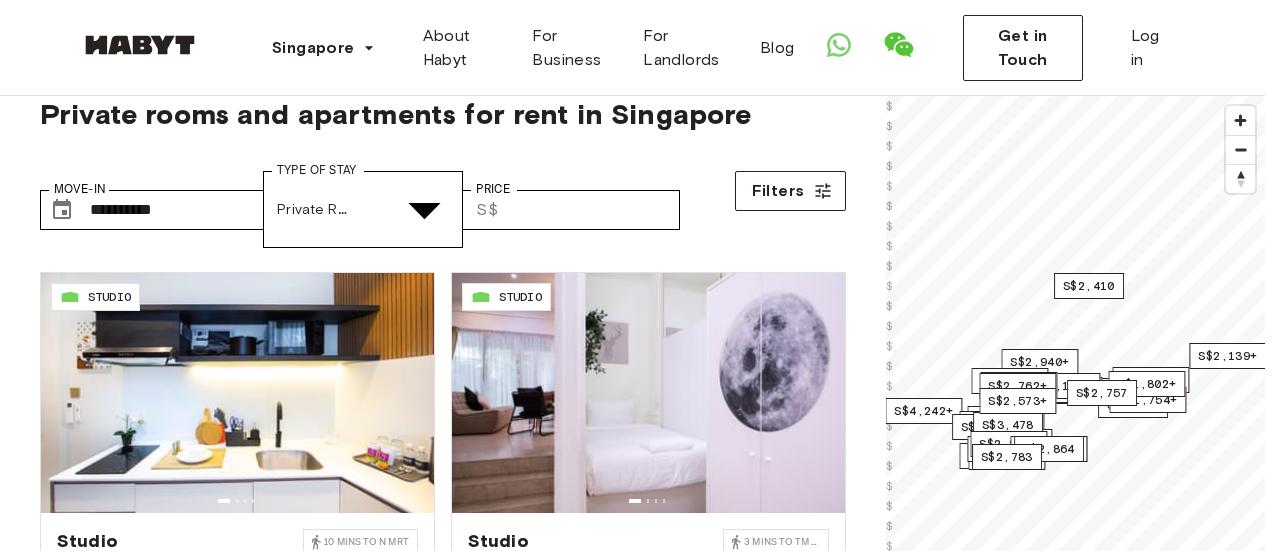 click at bounding box center (632, 4644) 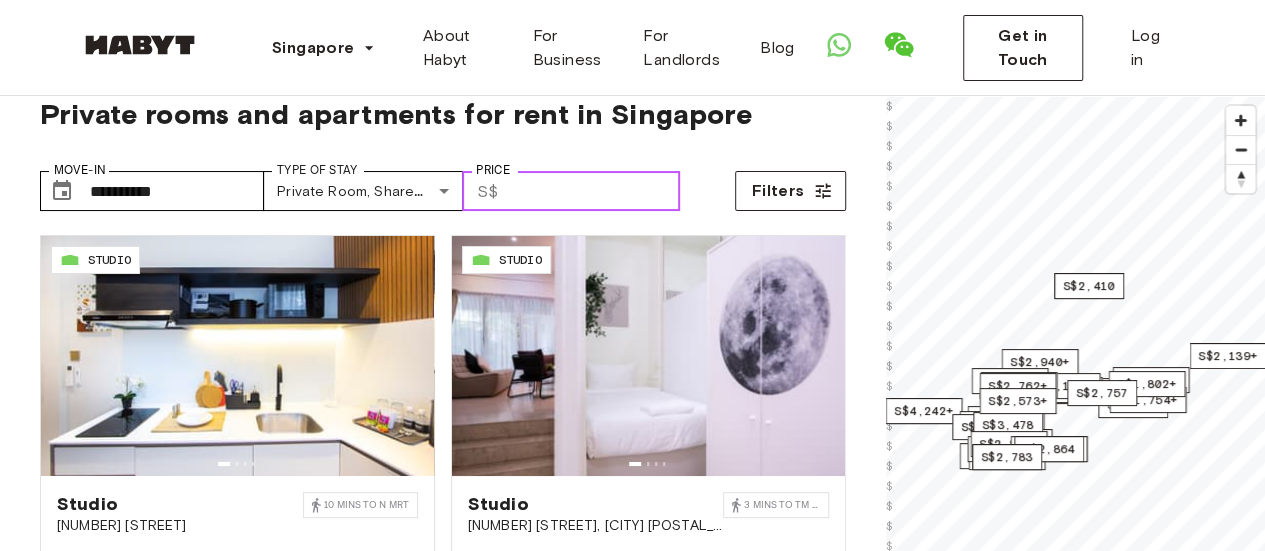 click on "Price" at bounding box center [593, 191] 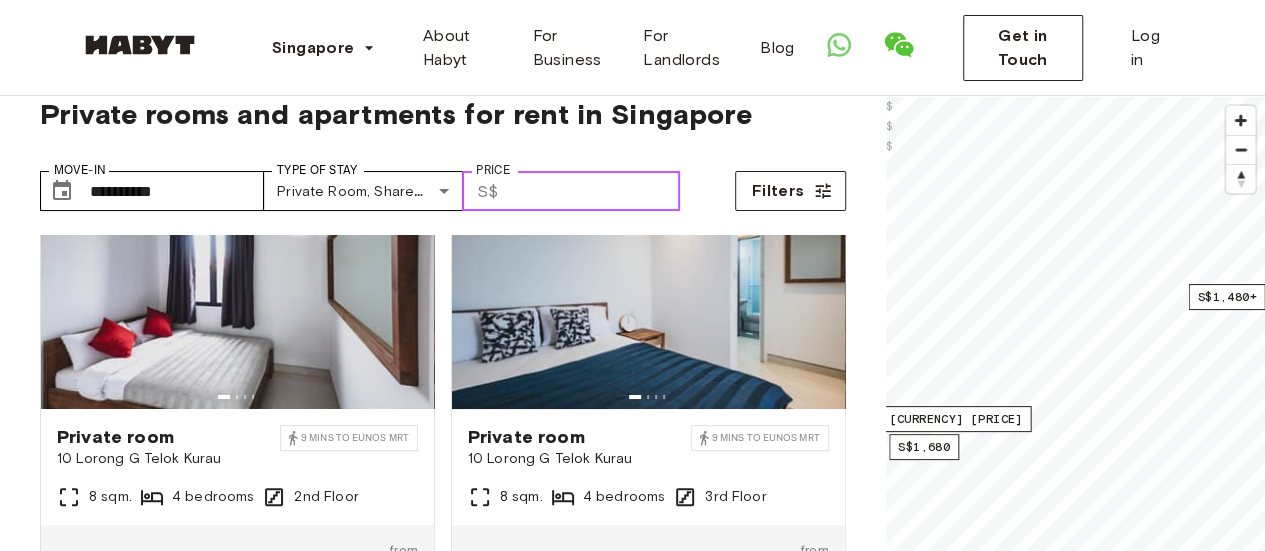 scroll, scrollTop: 68, scrollLeft: 0, axis: vertical 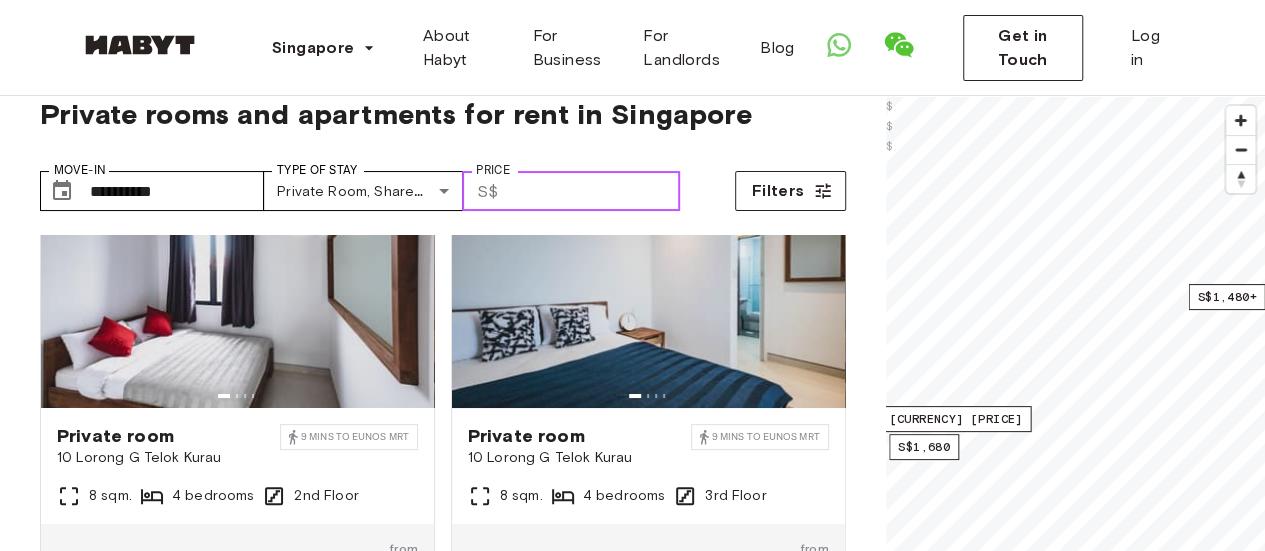 type on "****" 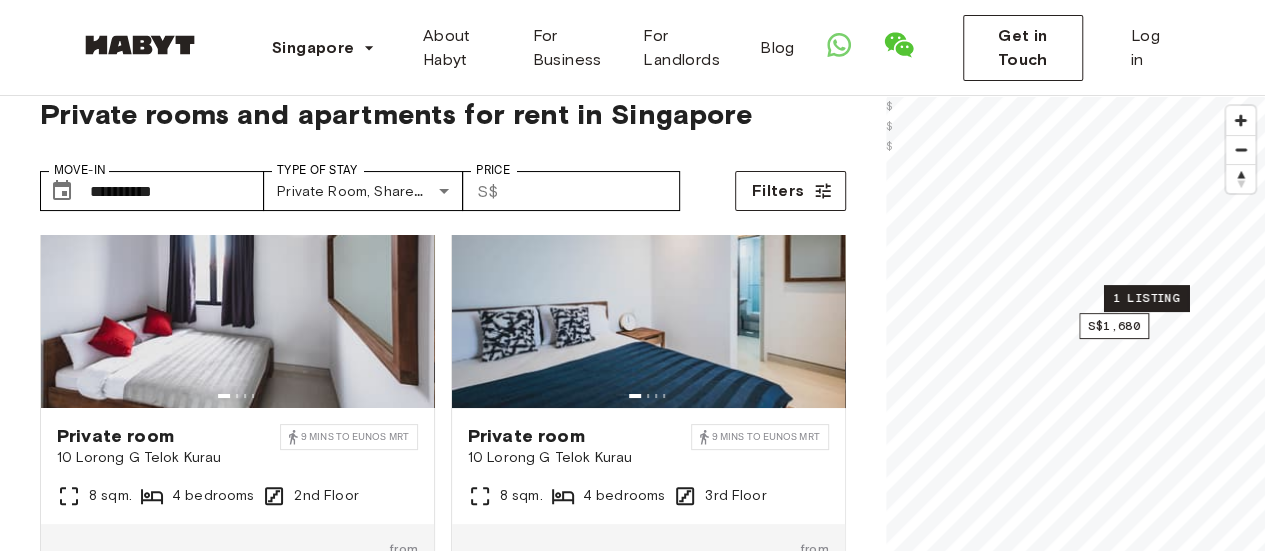 click on "1 listing" at bounding box center [1145, 298] 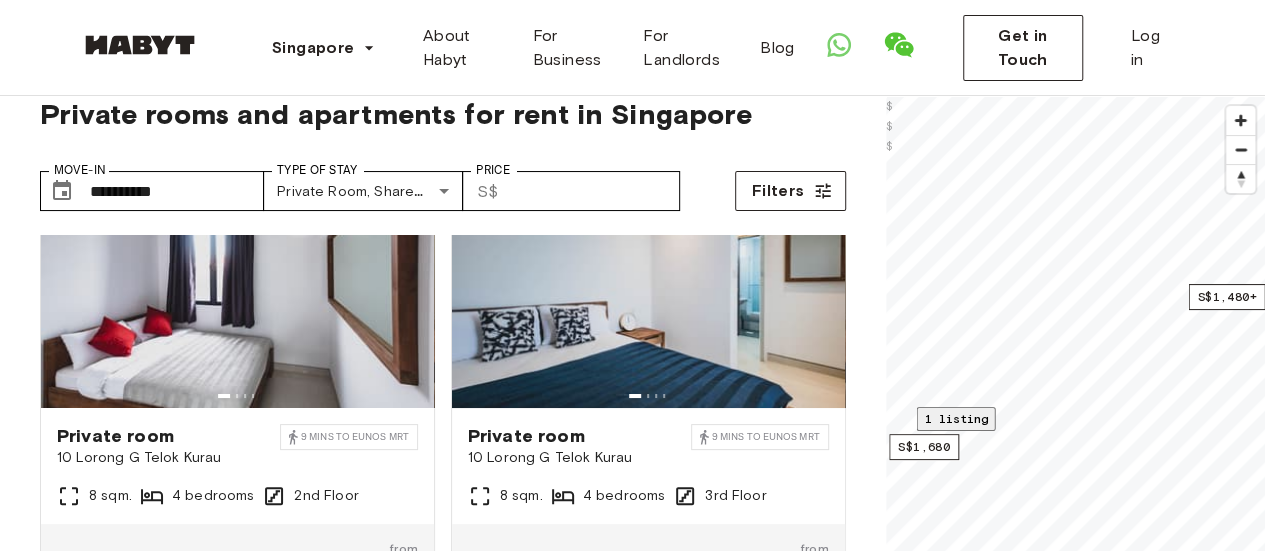 click 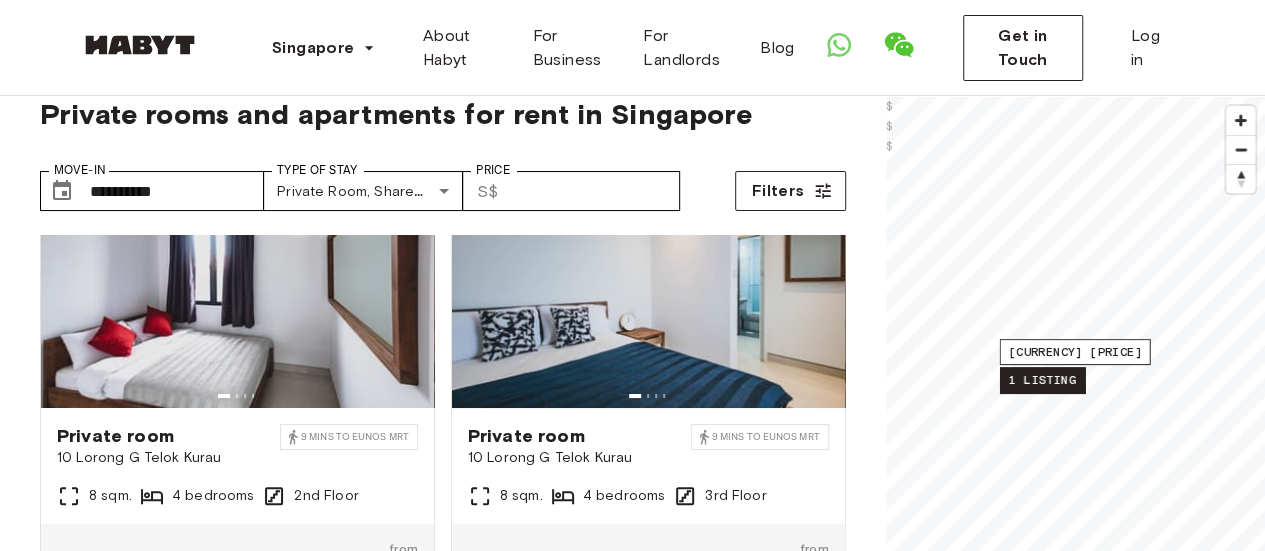 click on "1 listing" at bounding box center (1041, 380) 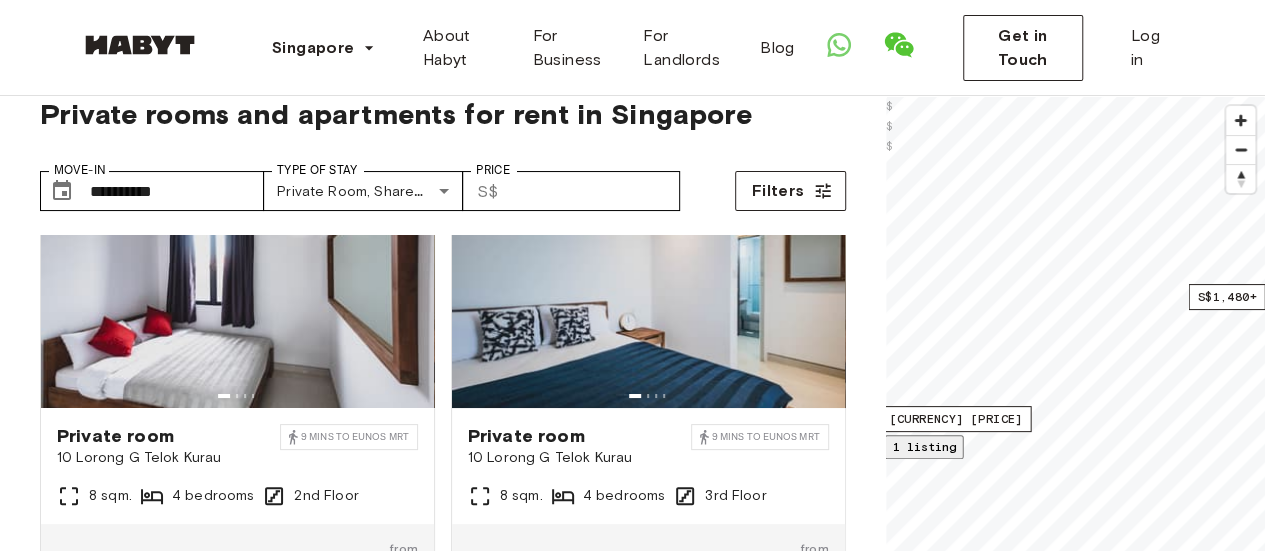 click at bounding box center [1112, 693] 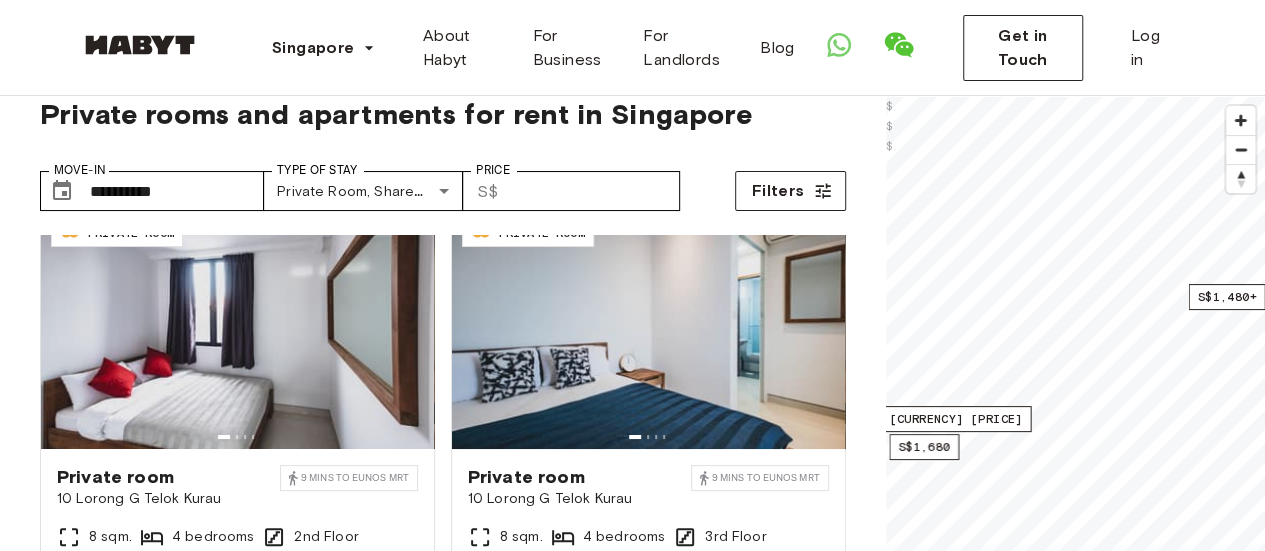 scroll, scrollTop: 26, scrollLeft: 0, axis: vertical 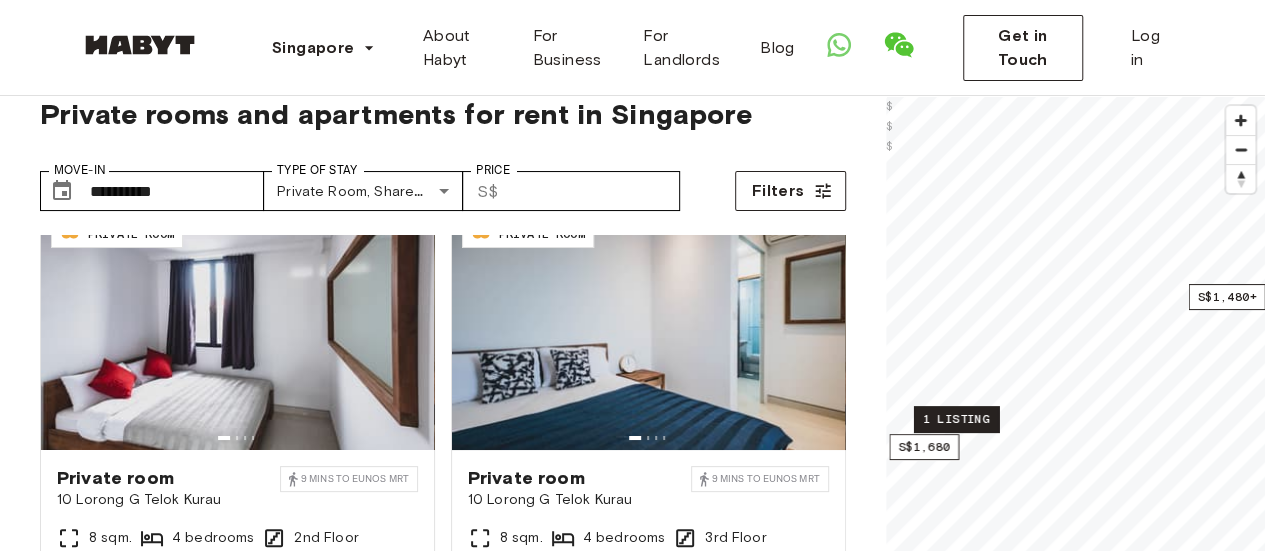 click on "1 listing" at bounding box center (955, 419) 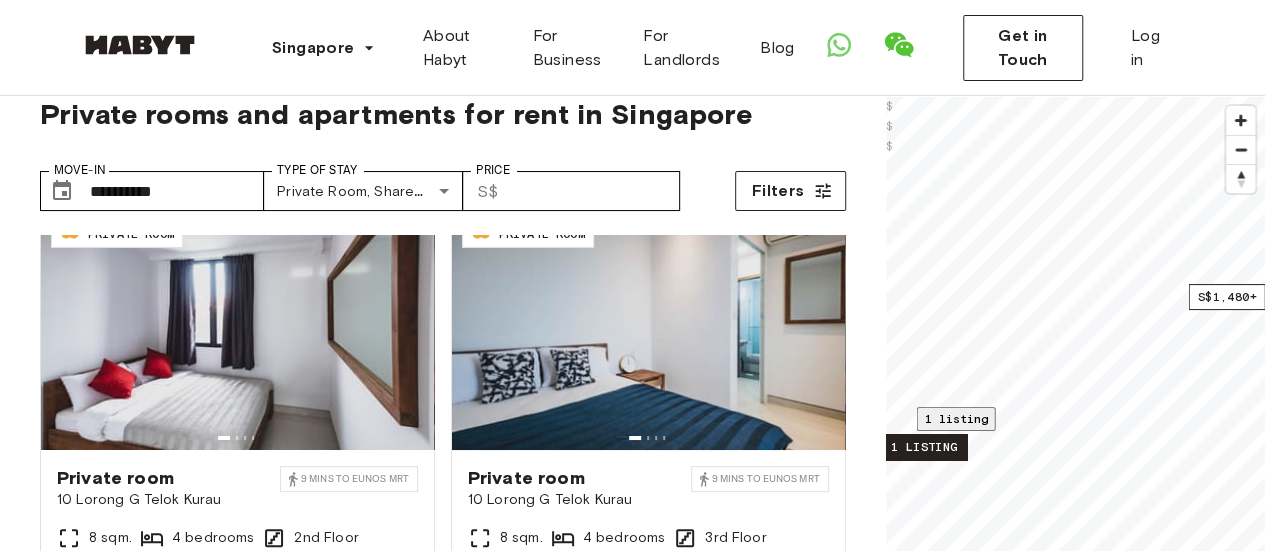 click on "1 listing" at bounding box center (923, 447) 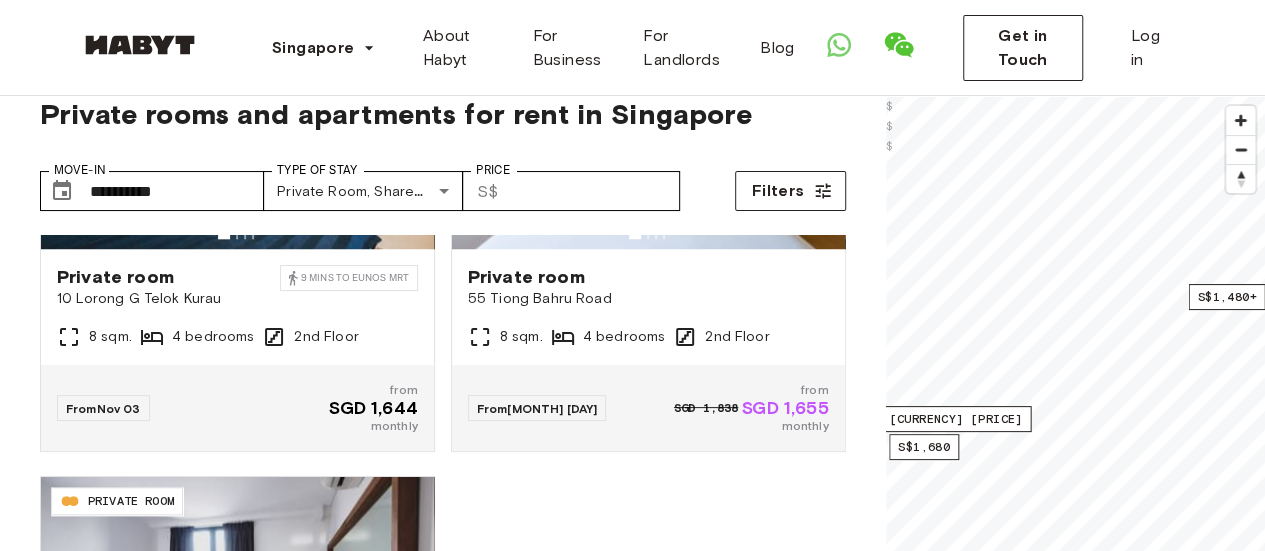 scroll, scrollTop: 1349, scrollLeft: 0, axis: vertical 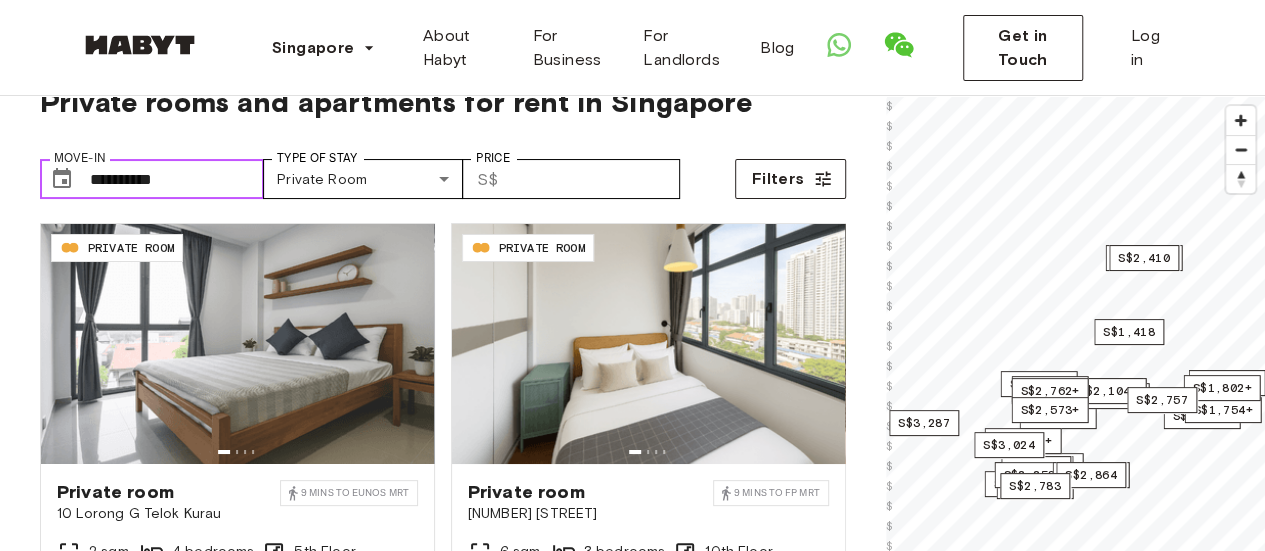 click on "**********" at bounding box center [177, 179] 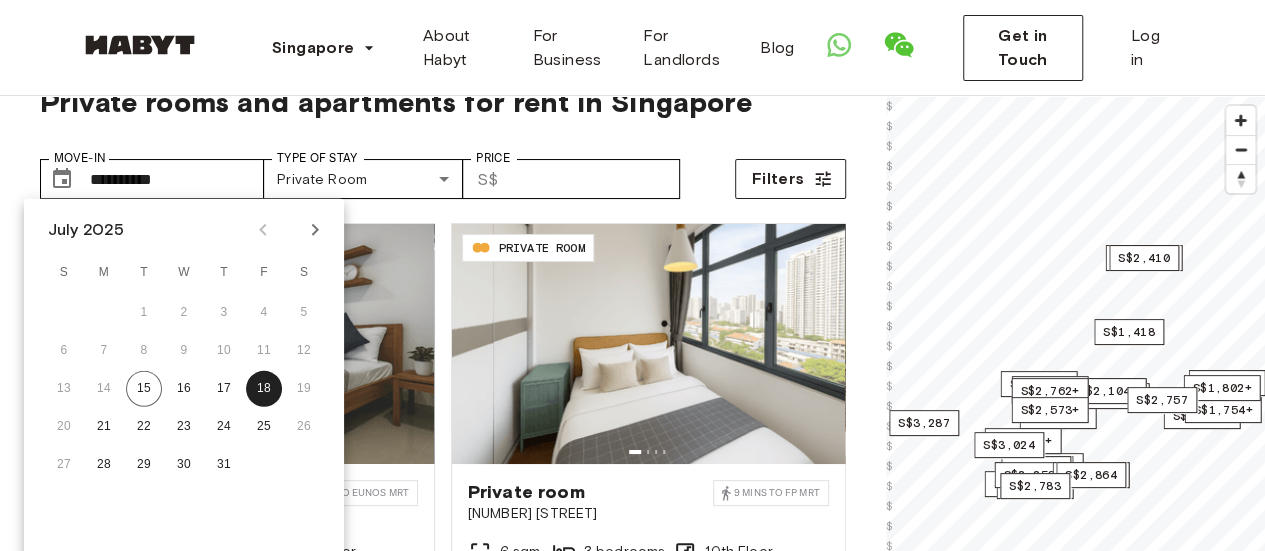 click 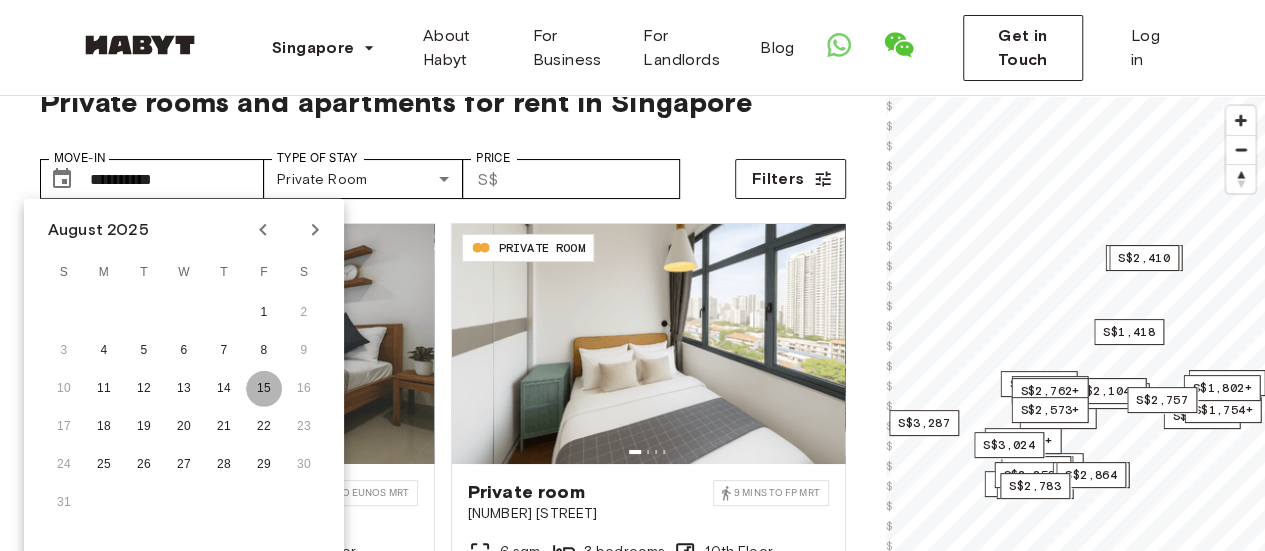 click on "15" at bounding box center [264, 389] 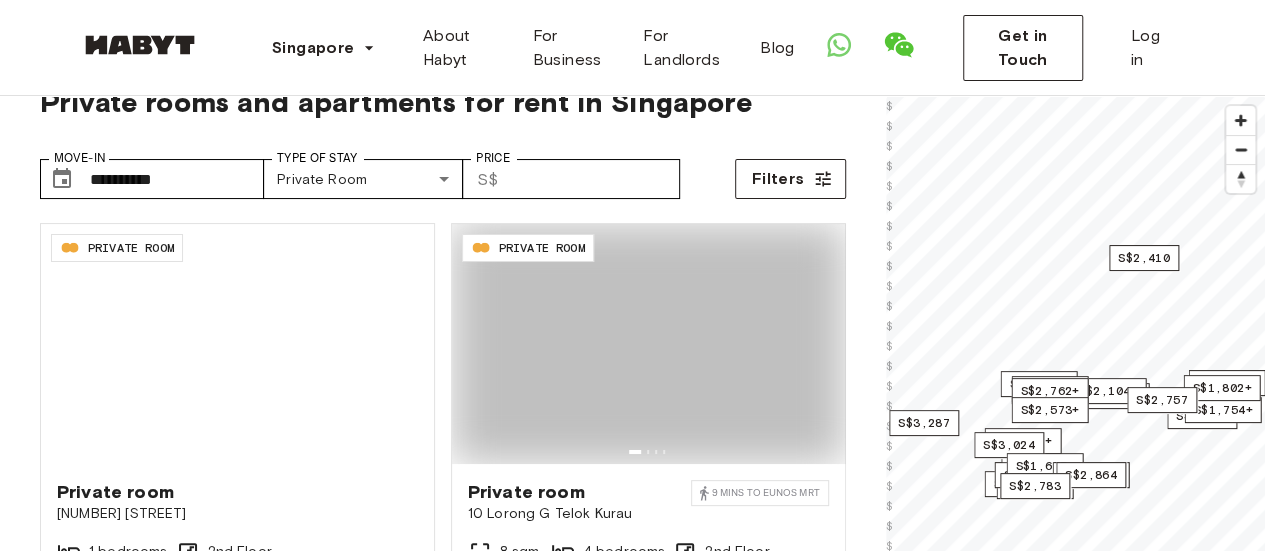 type on "**********" 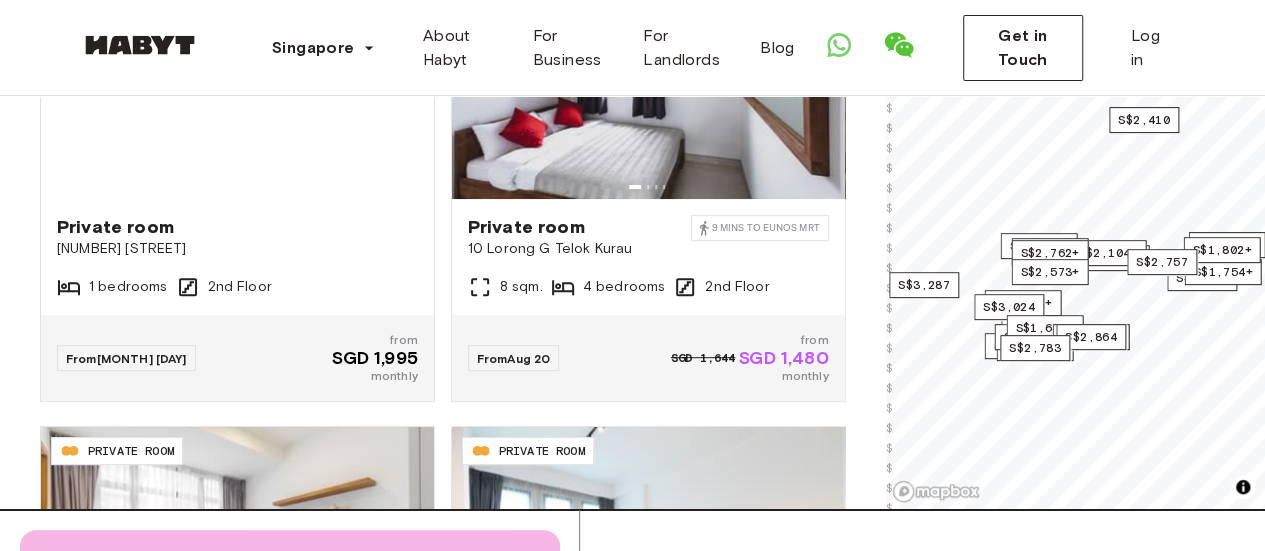 scroll, scrollTop: 294, scrollLeft: 0, axis: vertical 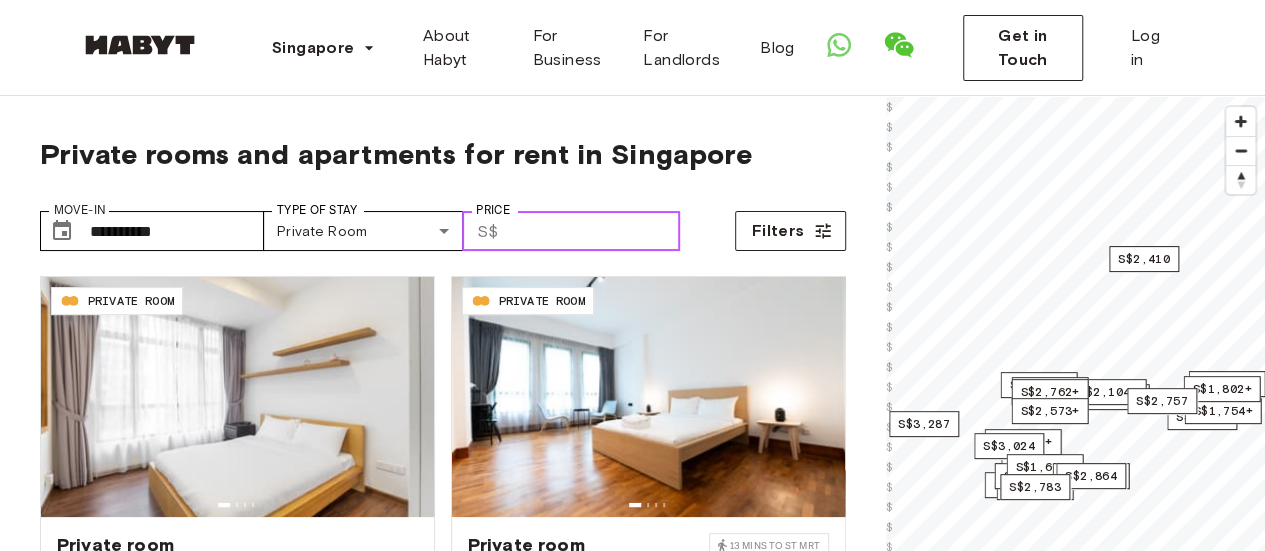 click on "Price" at bounding box center [593, 231] 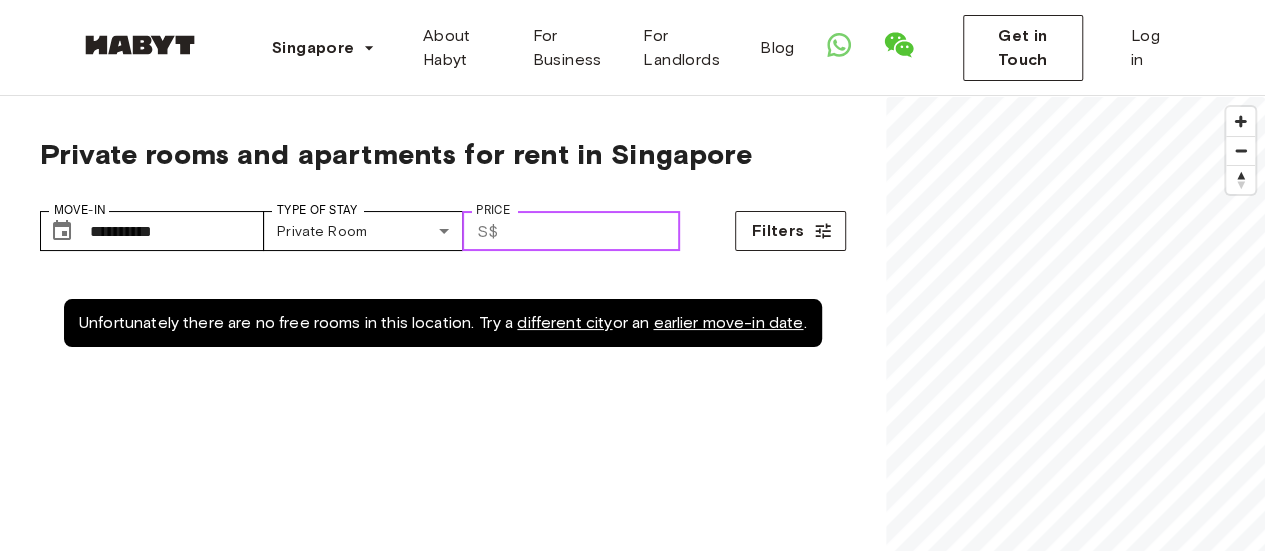 scroll, scrollTop: 0, scrollLeft: 0, axis: both 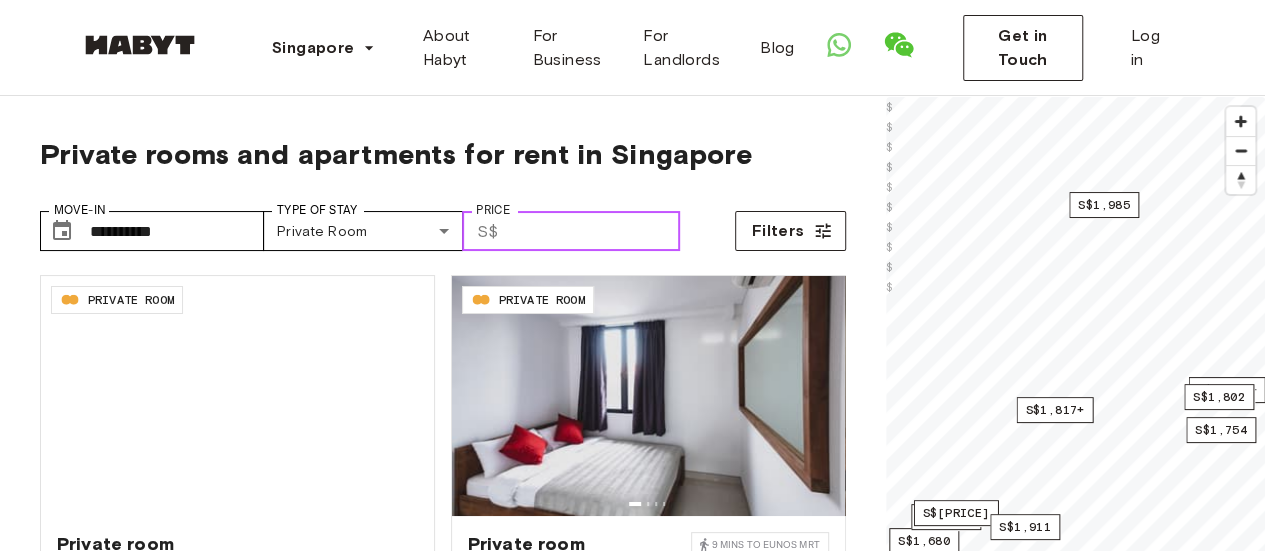 type on "****" 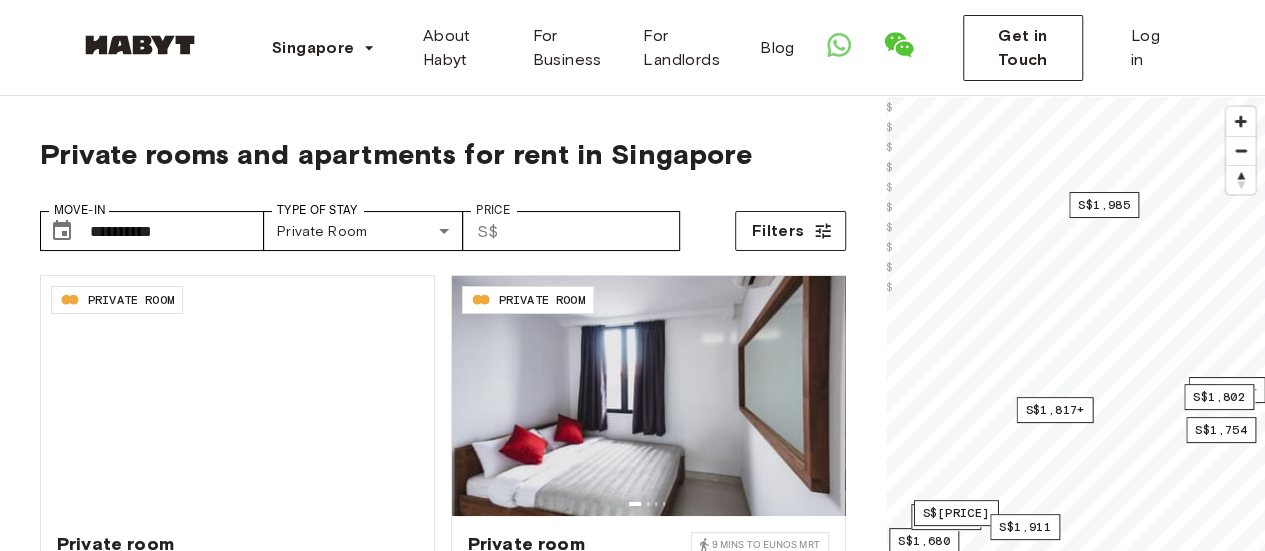 click on "**********" at bounding box center (443, 461) 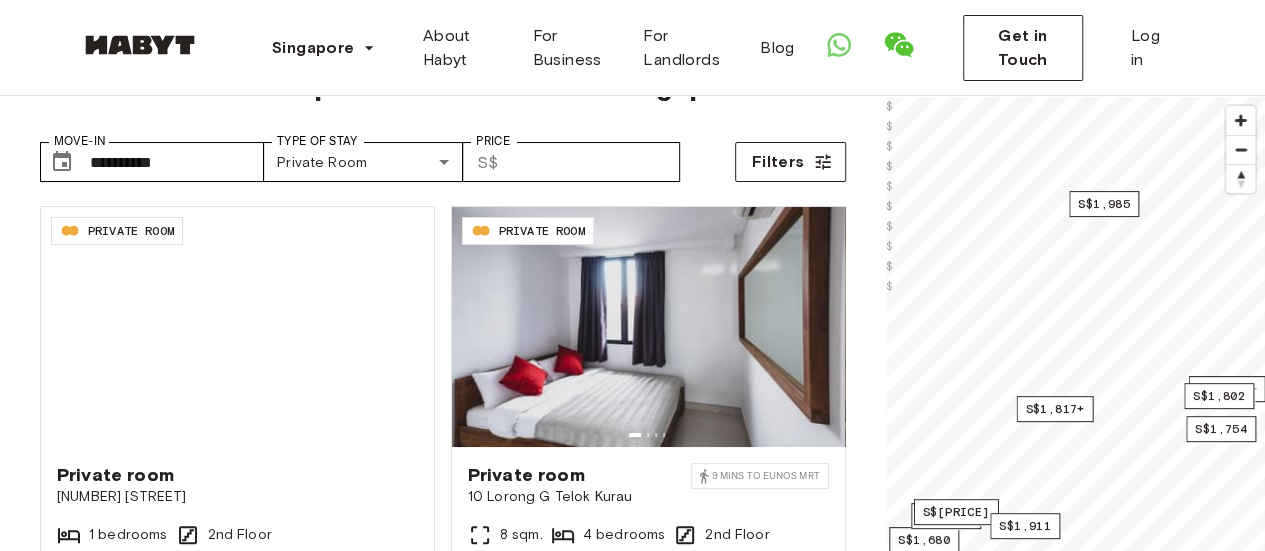 scroll, scrollTop: 65, scrollLeft: 0, axis: vertical 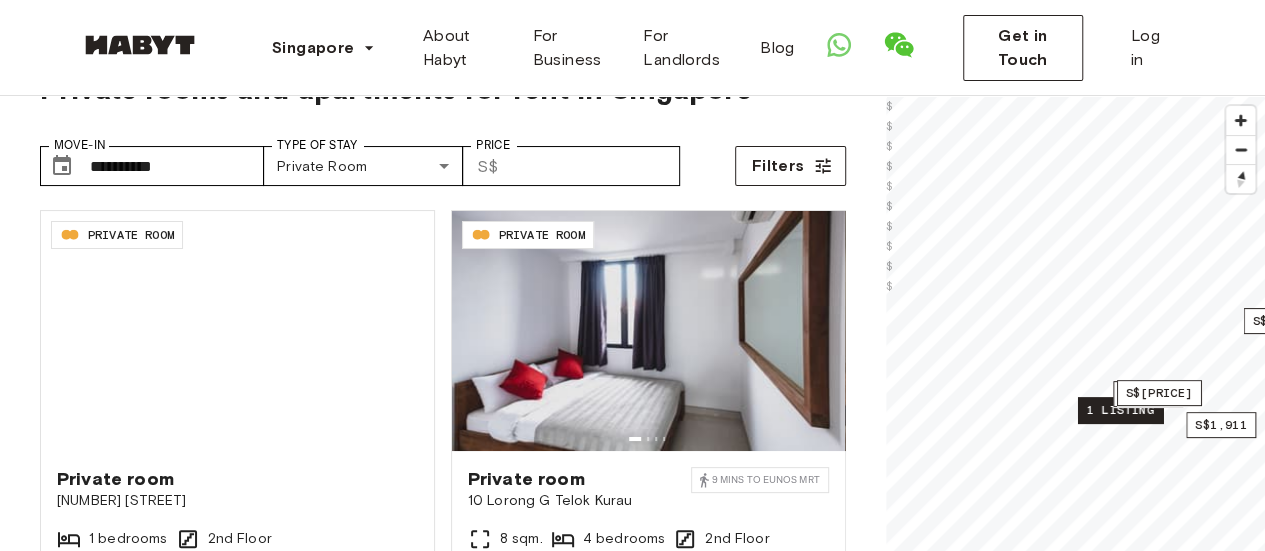 click on "1 listing" at bounding box center (1119, 410) 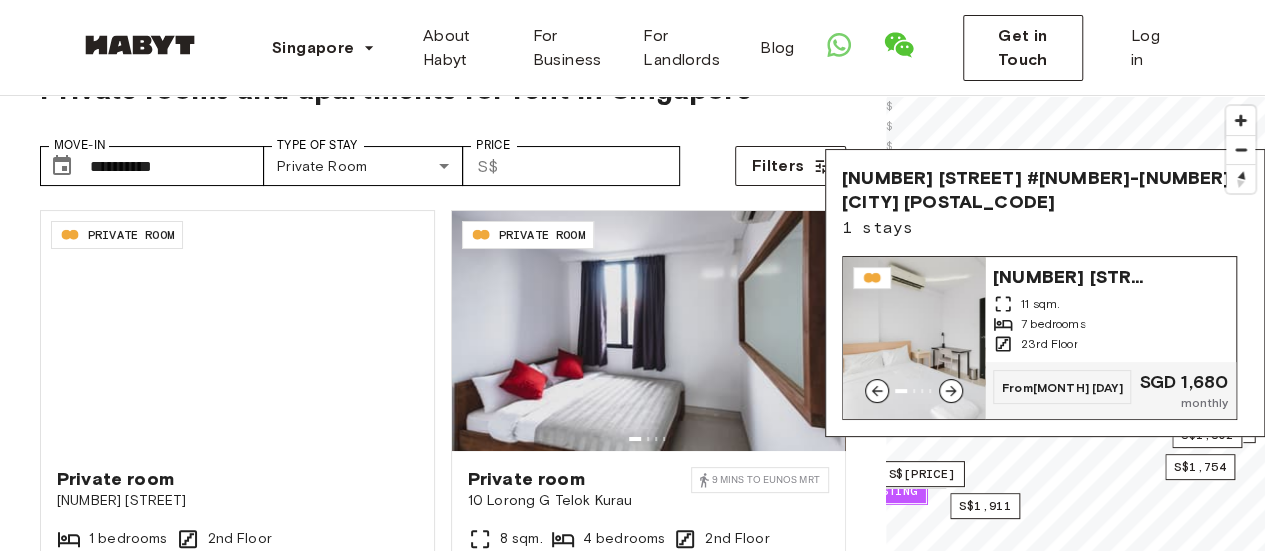 click at bounding box center [914, 338] 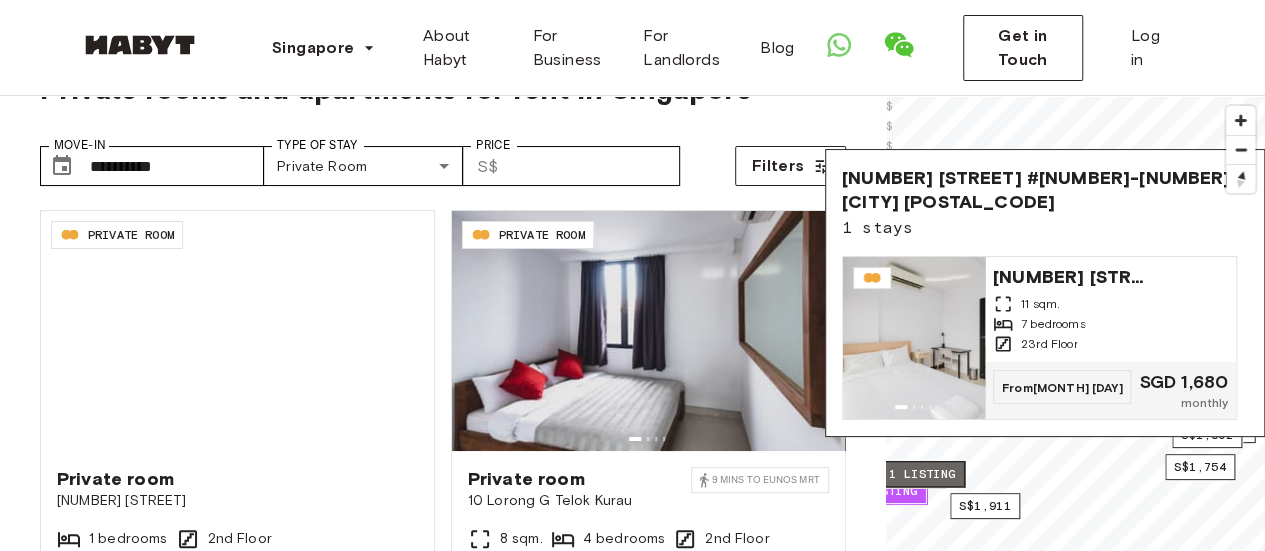 click on "1 listing" at bounding box center (921, 474) 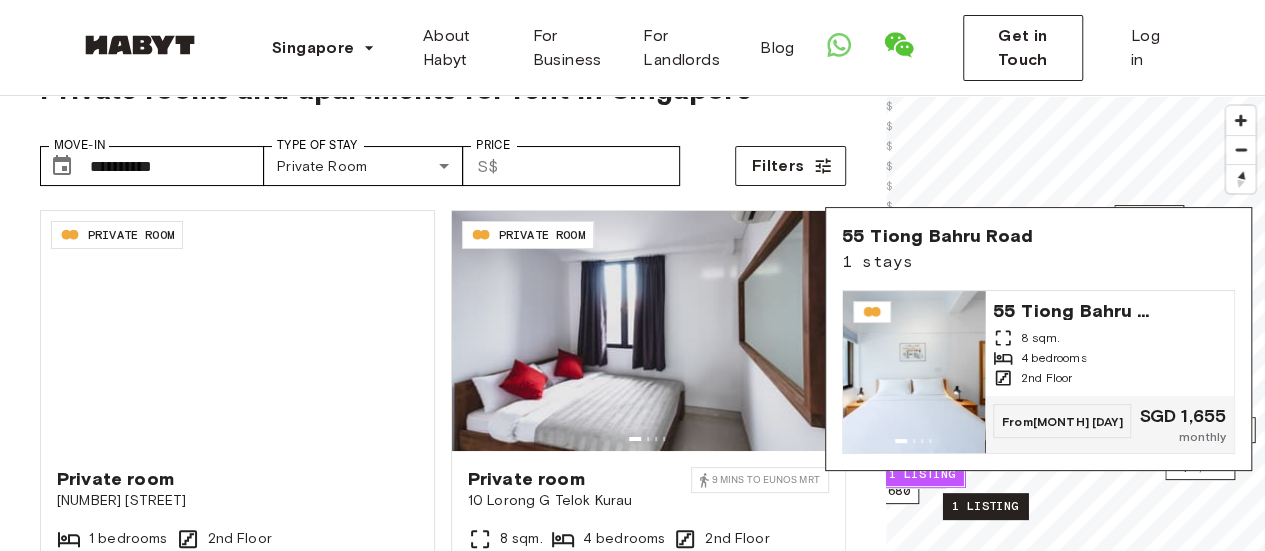 click on "1 listing" at bounding box center (984, 506) 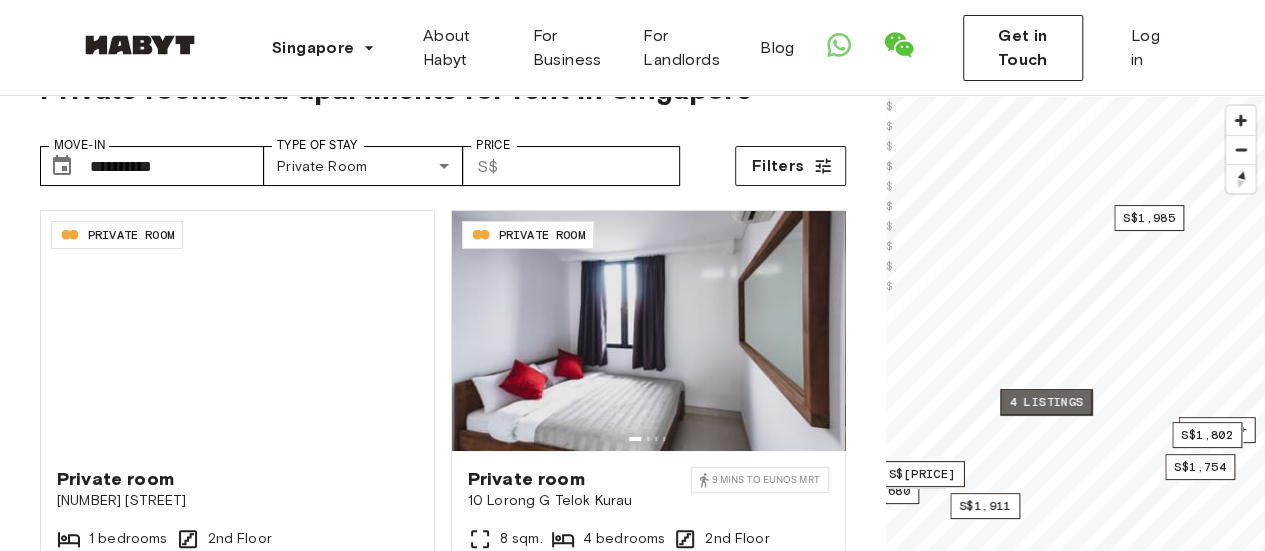 click on "4 listings" at bounding box center [1046, 402] 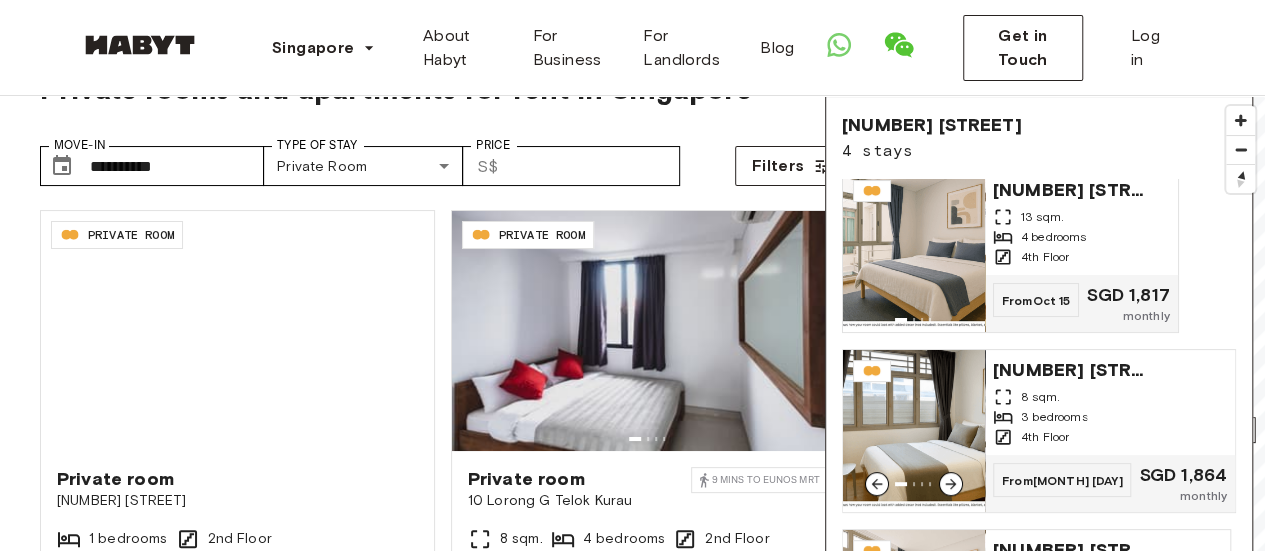 scroll, scrollTop: 260, scrollLeft: 0, axis: vertical 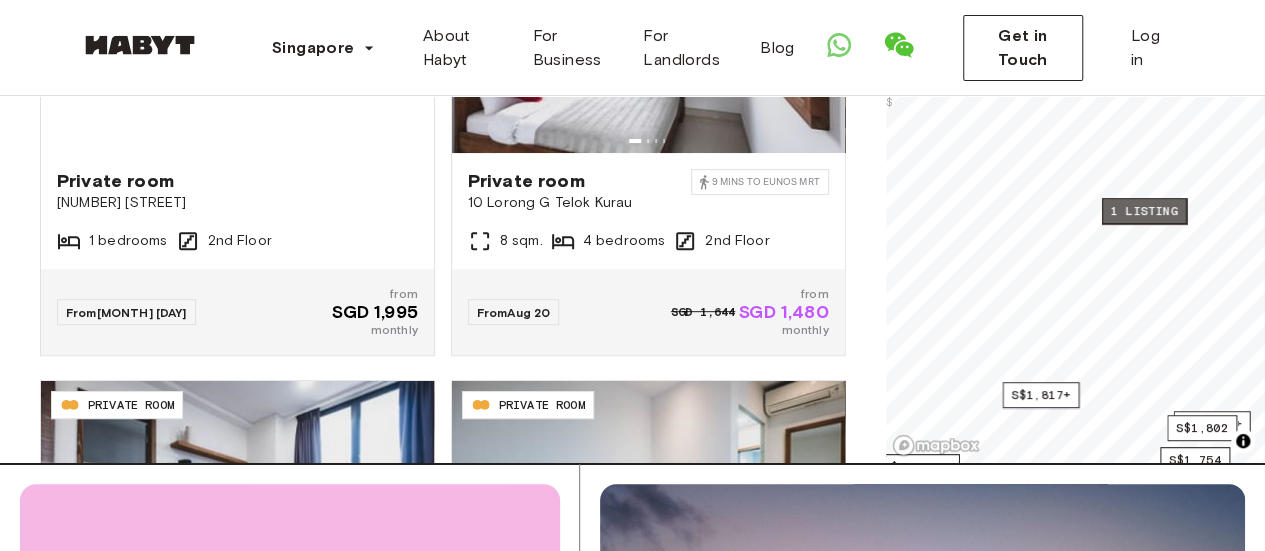 click on "1 listing" at bounding box center (1143, 211) 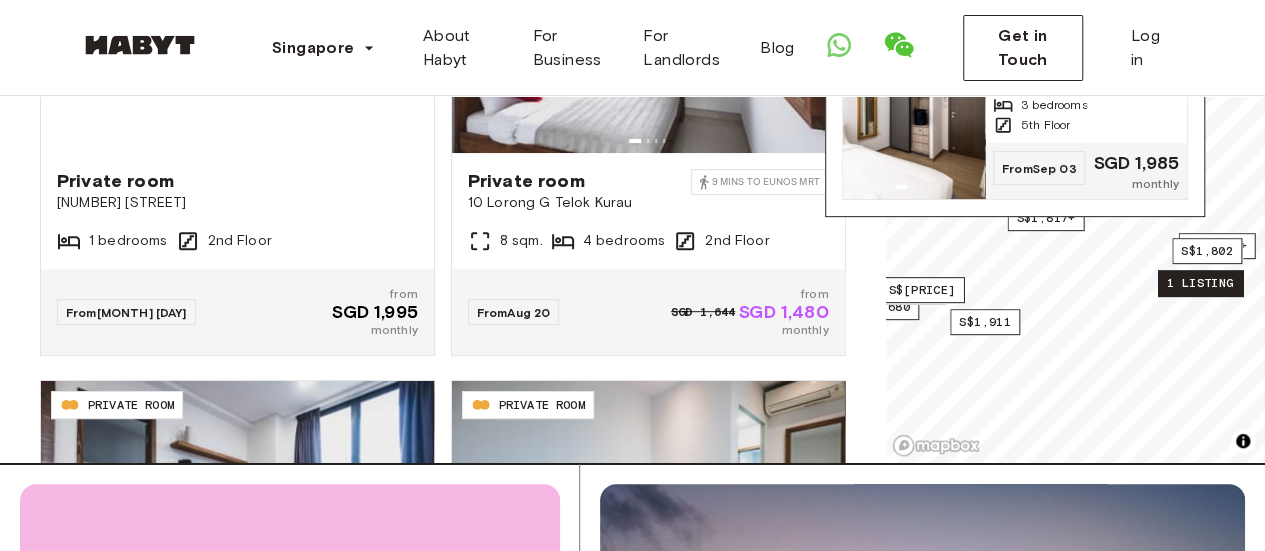 click on "1 listing" at bounding box center (1199, 283) 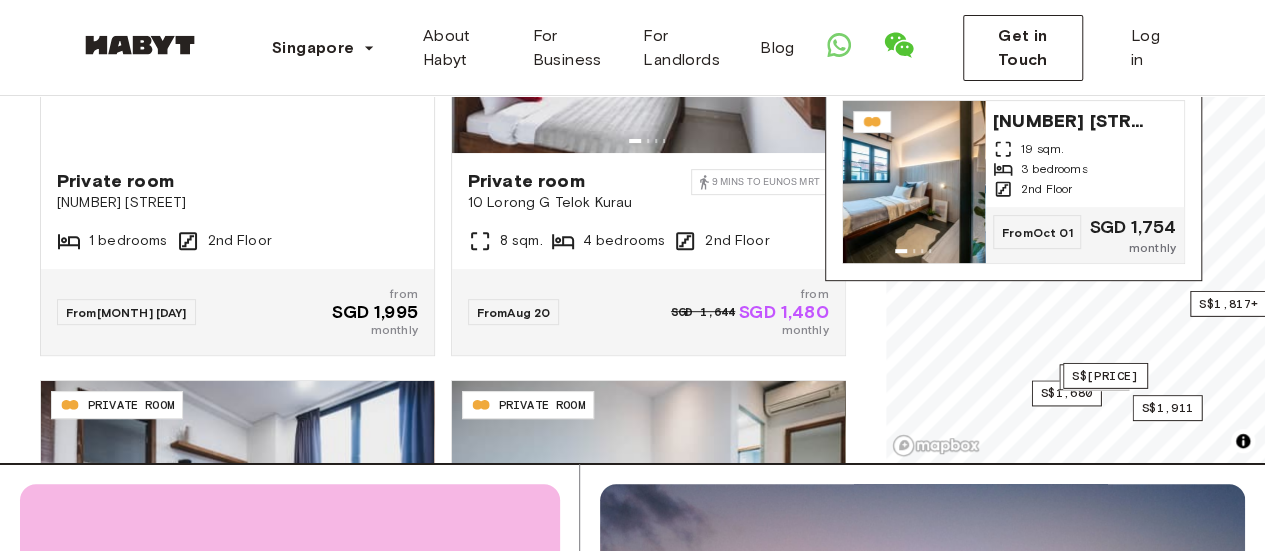 click on "**********" at bounding box center [632, 1952] 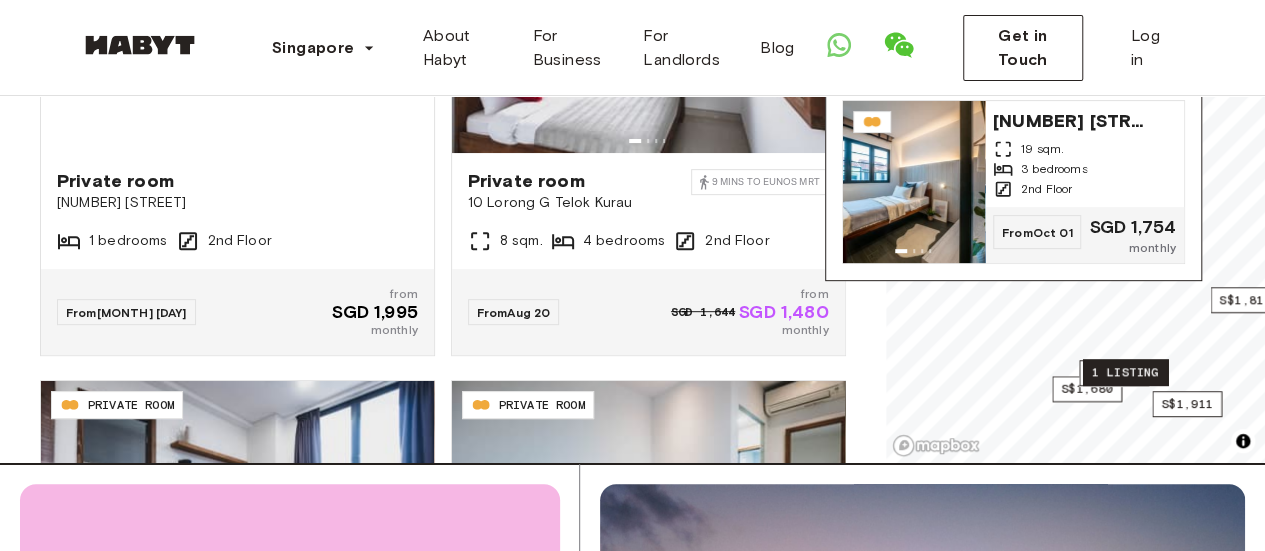 click on "1 listing" at bounding box center (1124, 372) 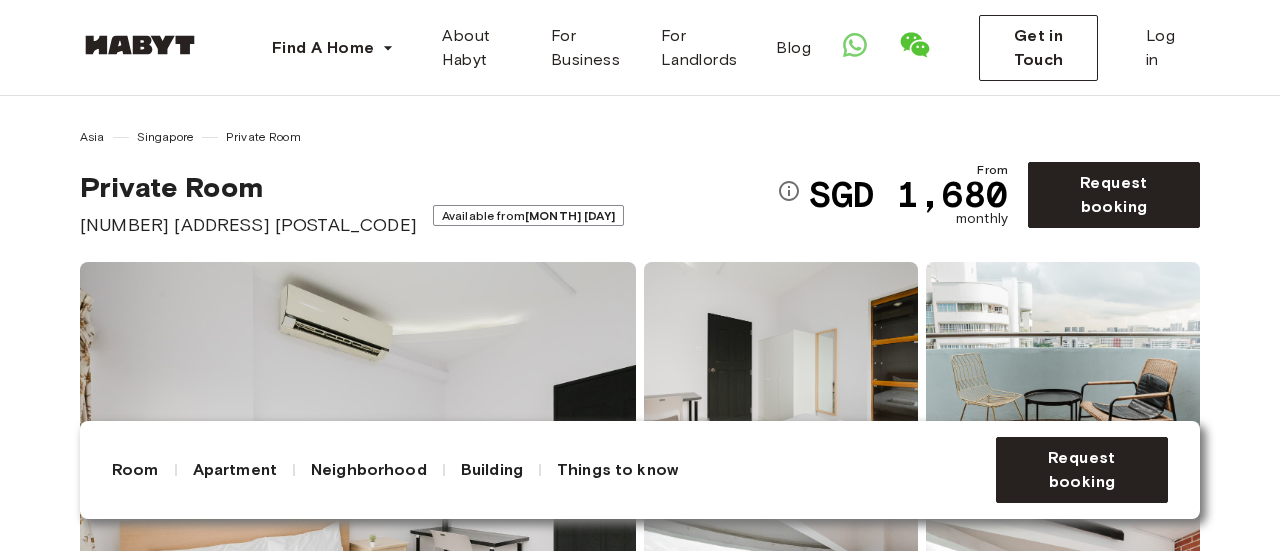 scroll, scrollTop: 0, scrollLeft: 0, axis: both 